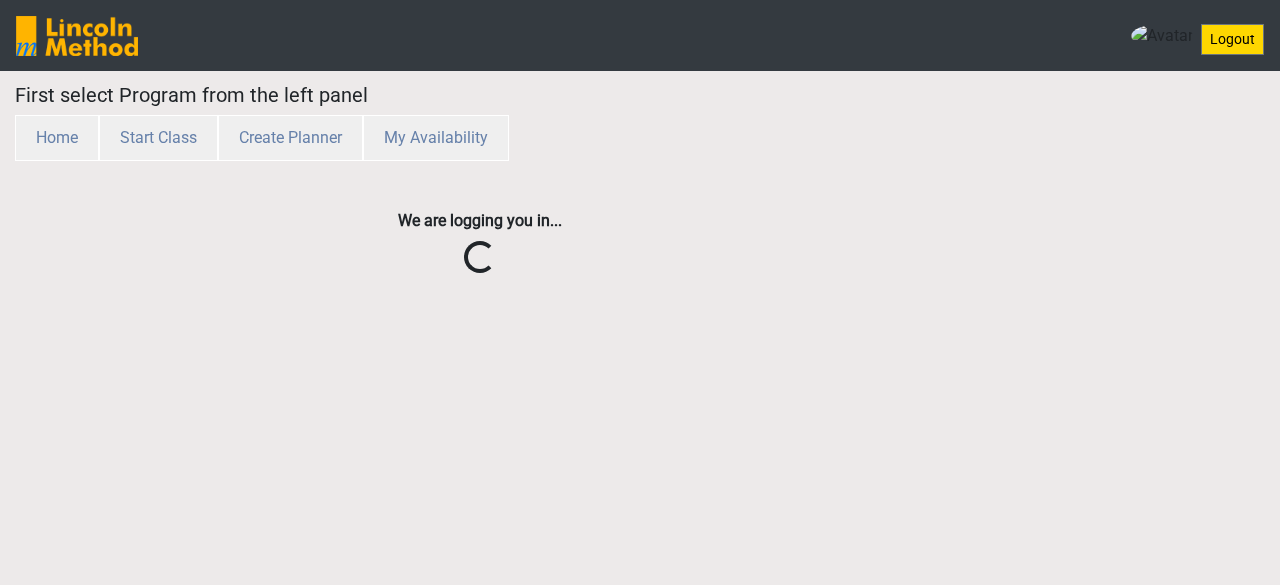 scroll, scrollTop: 0, scrollLeft: 0, axis: both 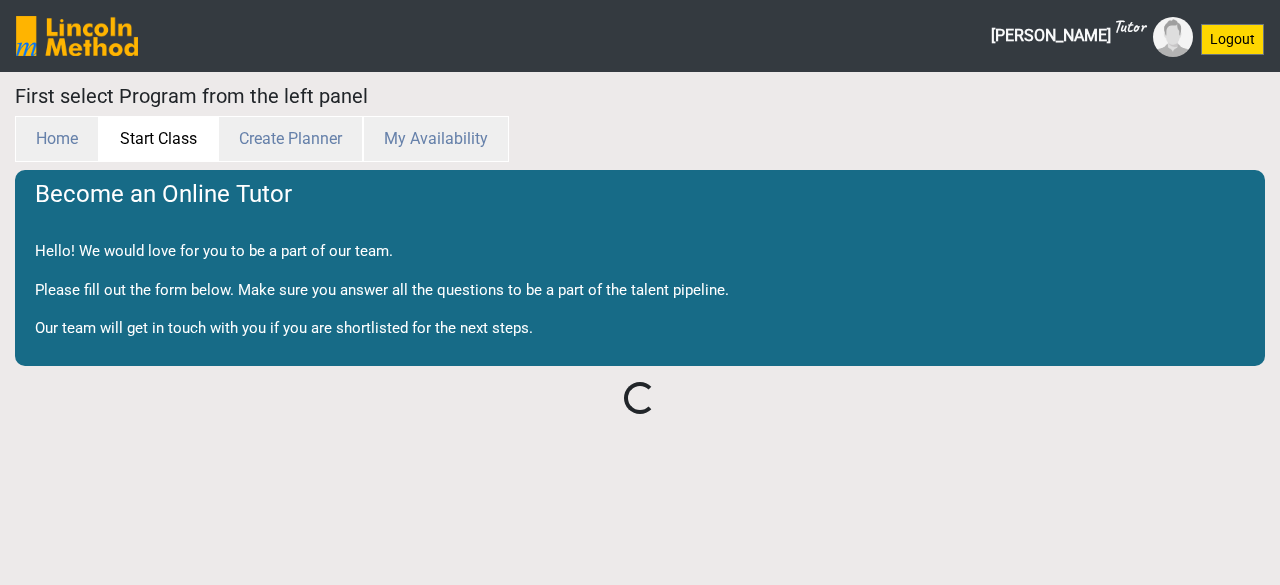 click on "Start Class" at bounding box center (158, 139) 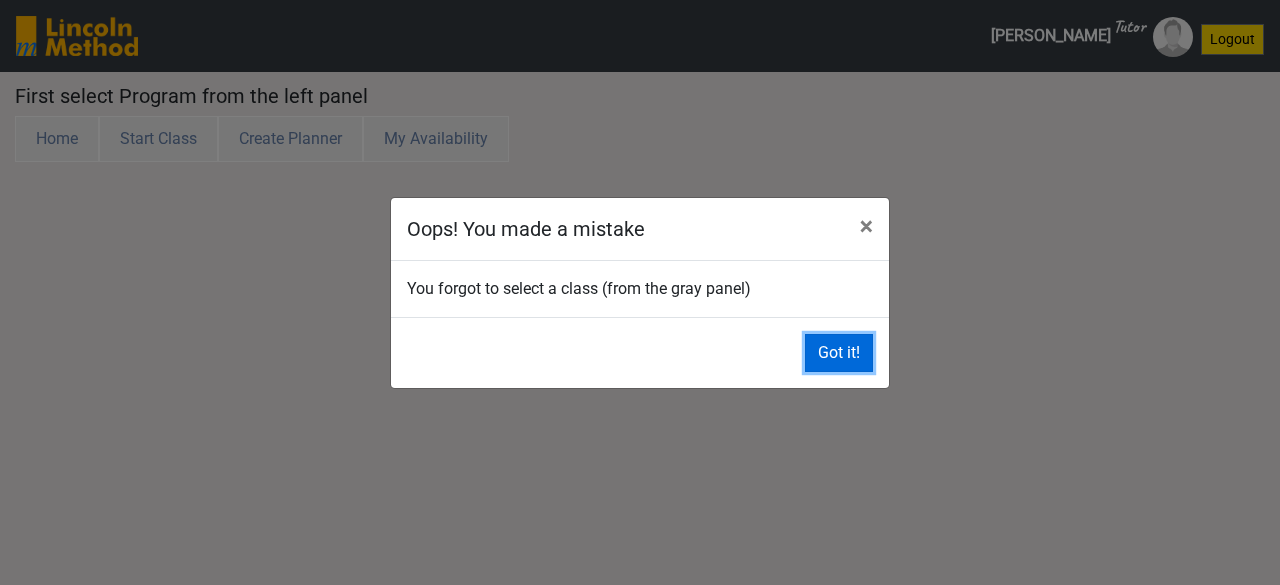 click on "Got it!" at bounding box center (839, 353) 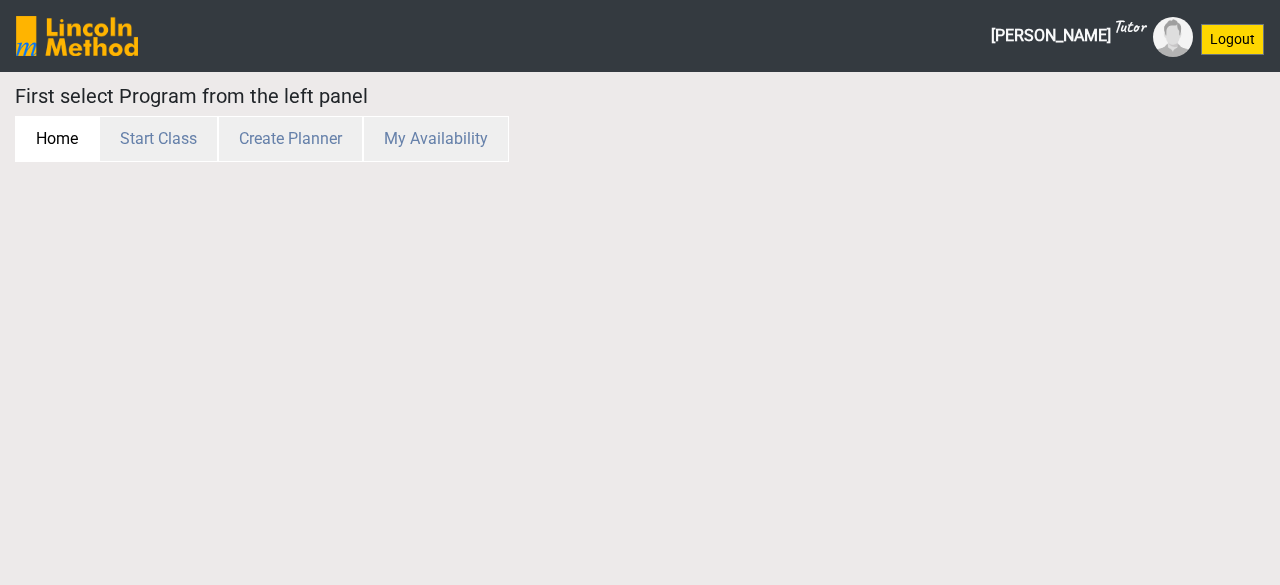 click on "Home" at bounding box center (57, 139) 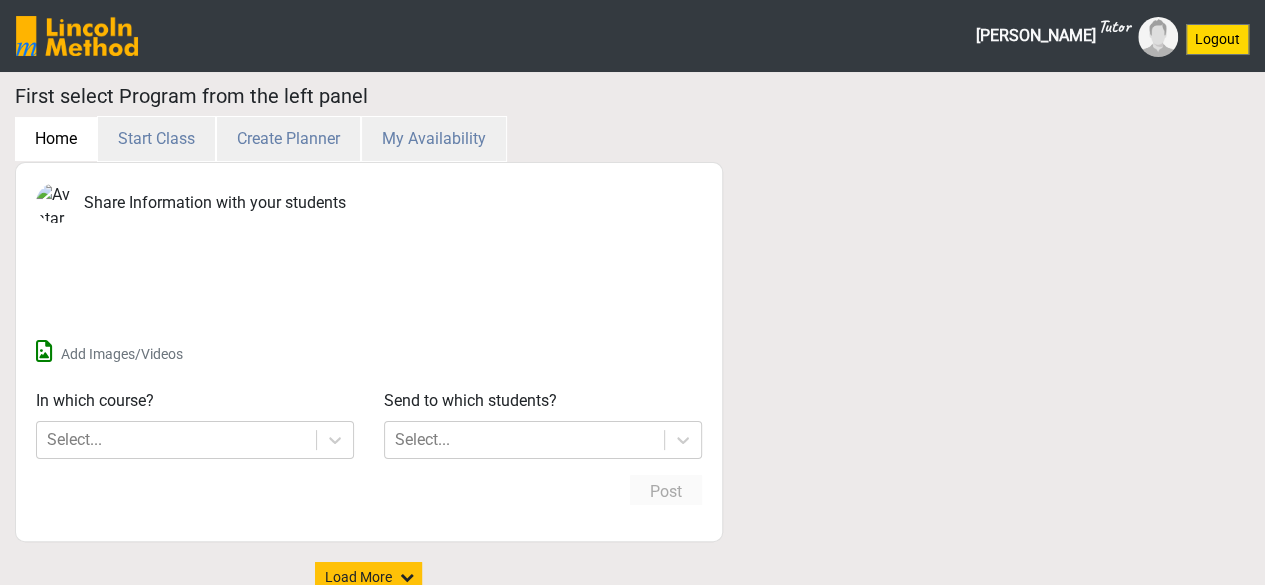 scroll, scrollTop: 61, scrollLeft: 0, axis: vertical 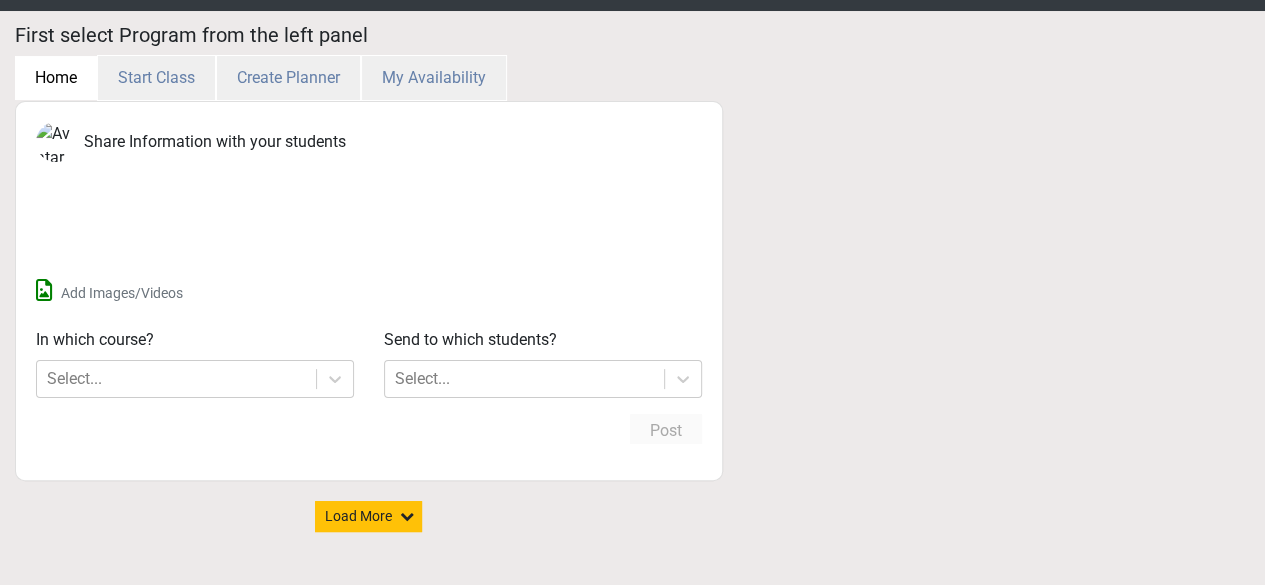 type 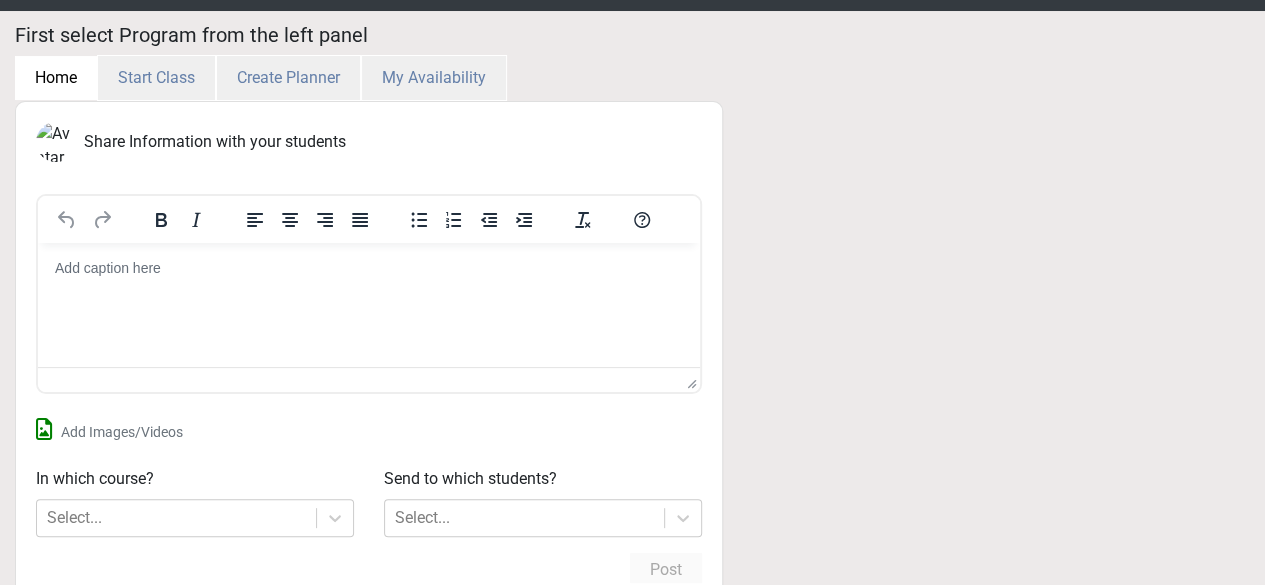 scroll, scrollTop: 202, scrollLeft: 0, axis: vertical 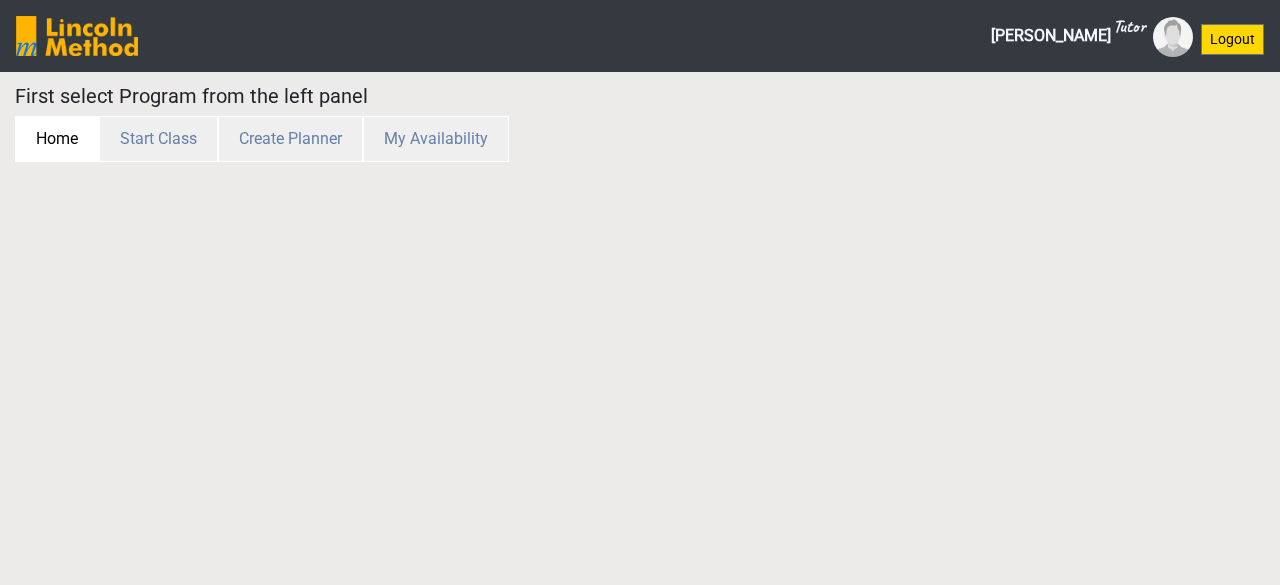 click on "Home" at bounding box center [57, 139] 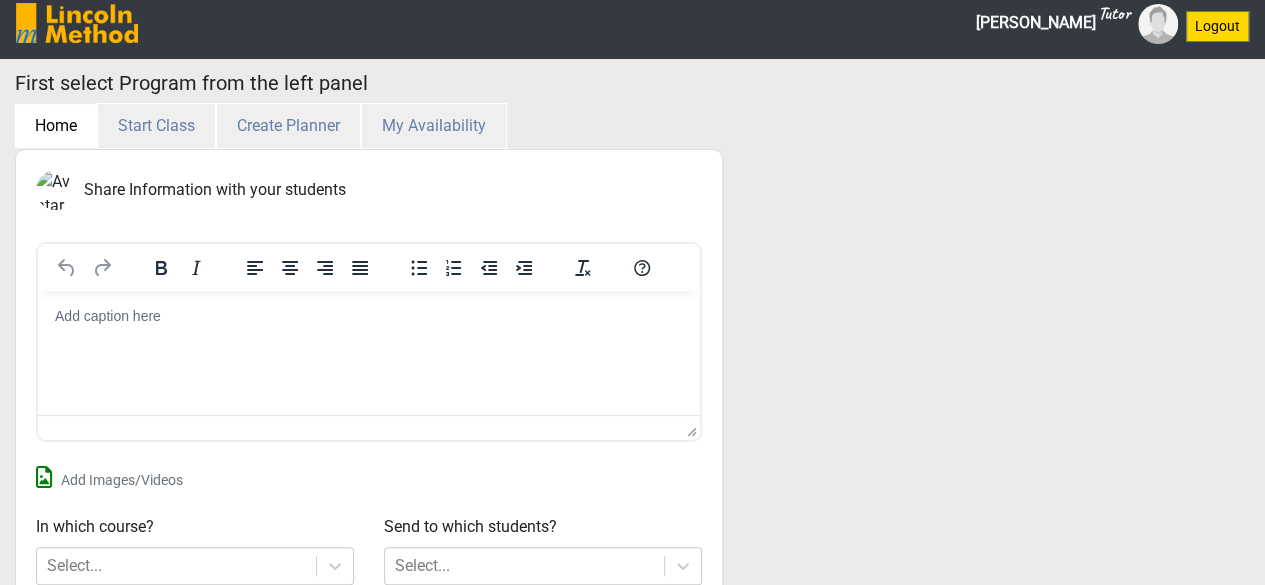 scroll, scrollTop: 0, scrollLeft: 0, axis: both 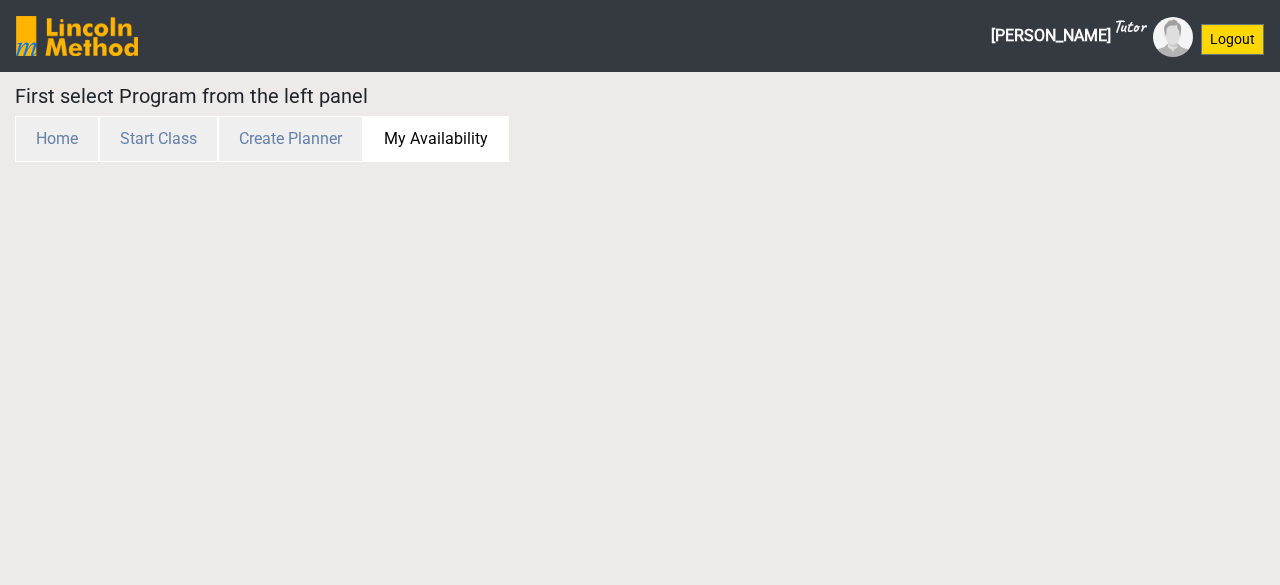 click on "My Availability" at bounding box center (436, 139) 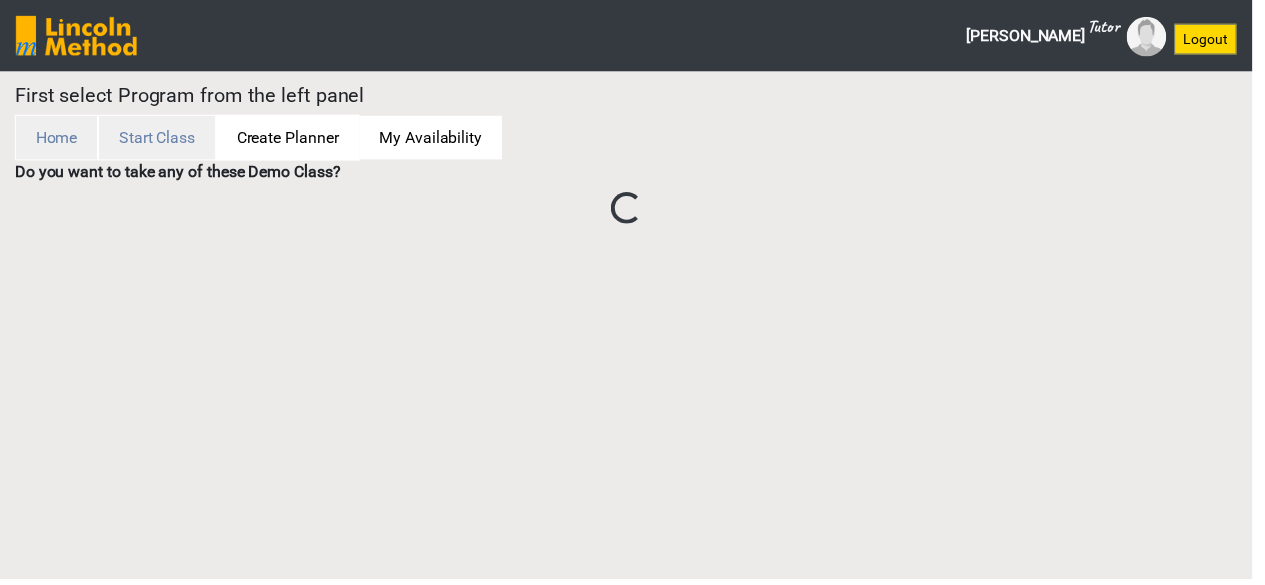 click on "Create Planner" at bounding box center [290, 139] 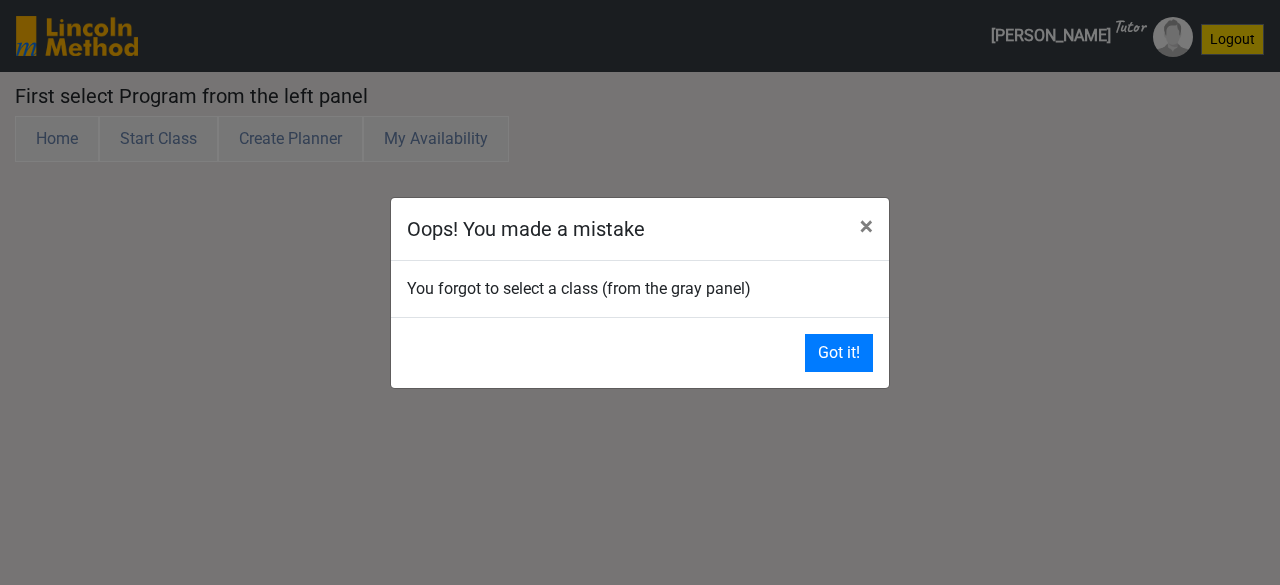 click on "Got it!" at bounding box center (640, 352) 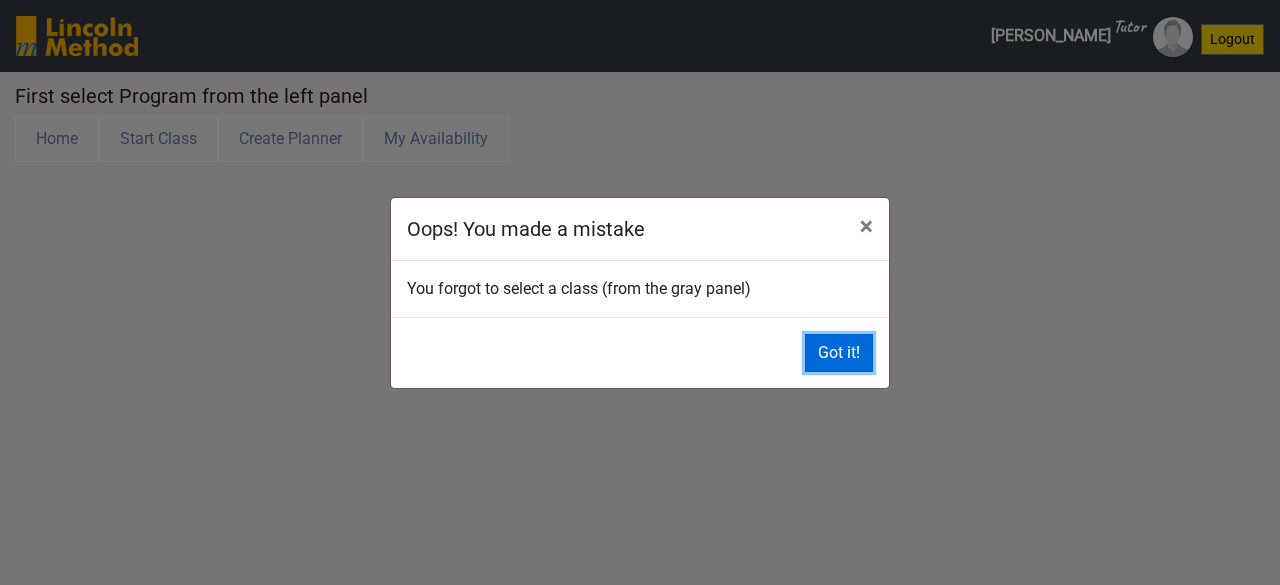 click on "Got it!" at bounding box center [839, 353] 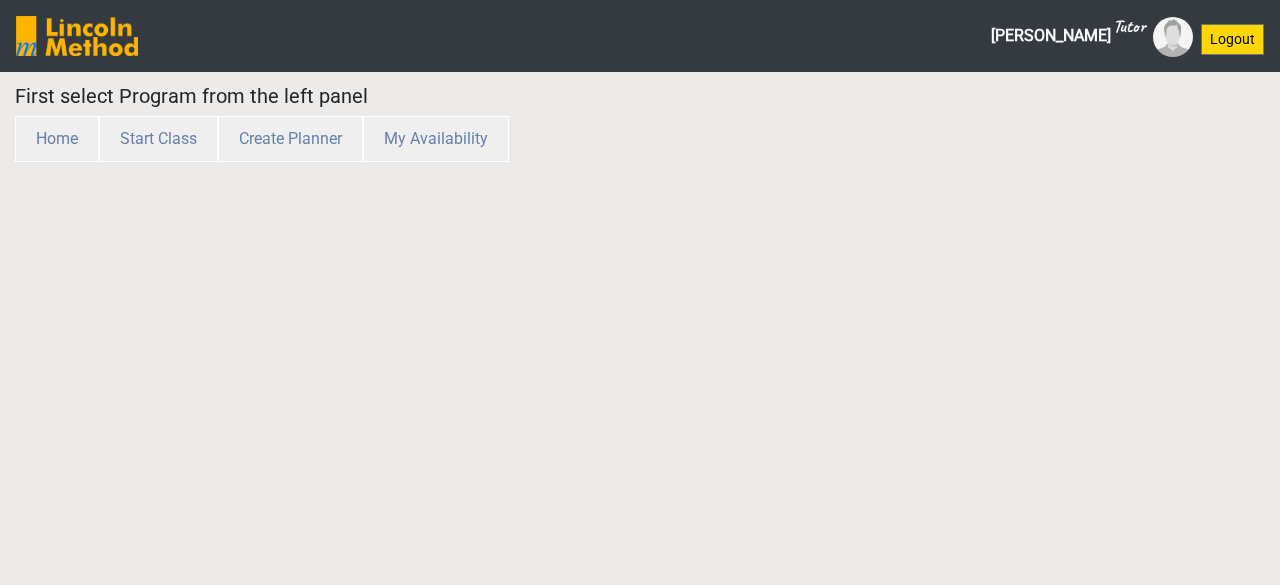 click on "My Availability" at bounding box center [436, 139] 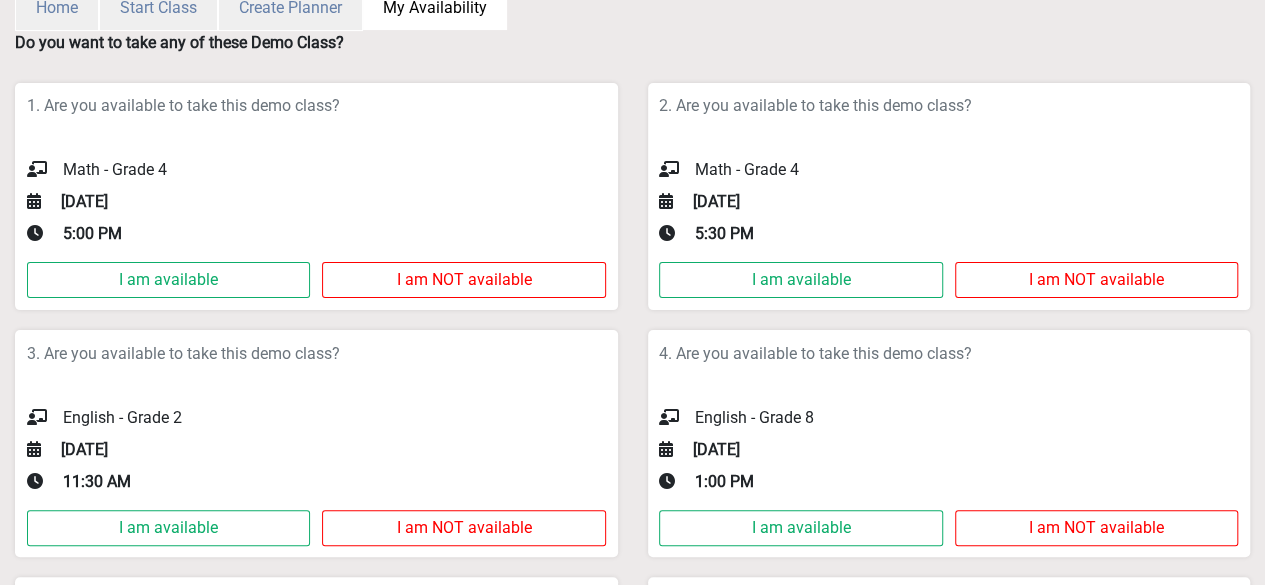 scroll, scrollTop: 132, scrollLeft: 0, axis: vertical 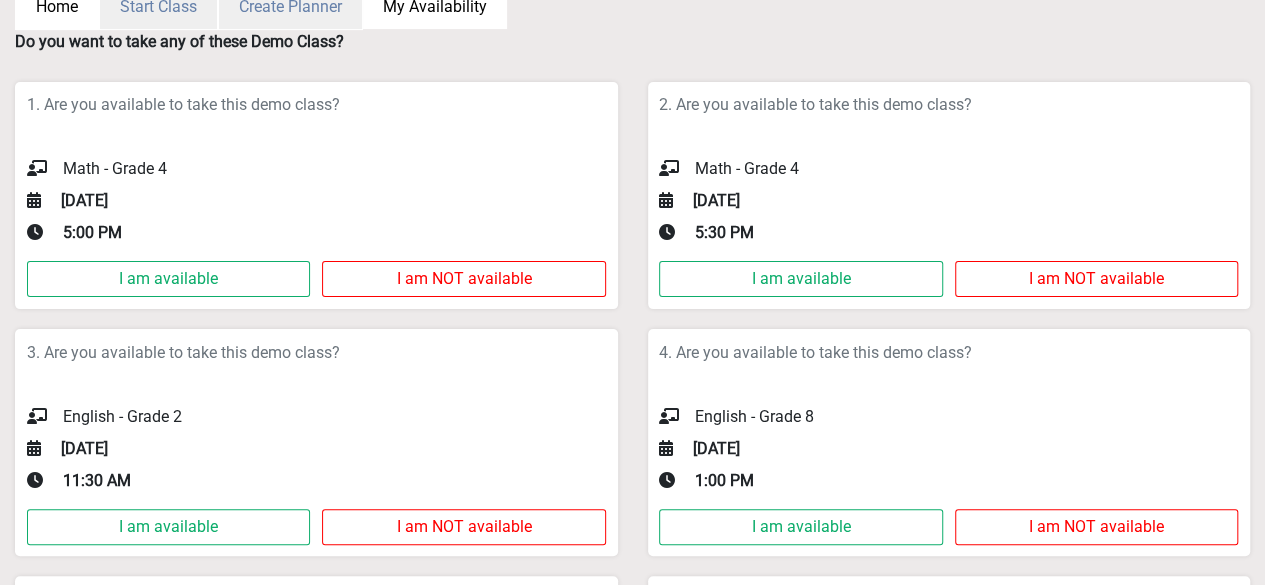 click on "Home" at bounding box center (57, 7) 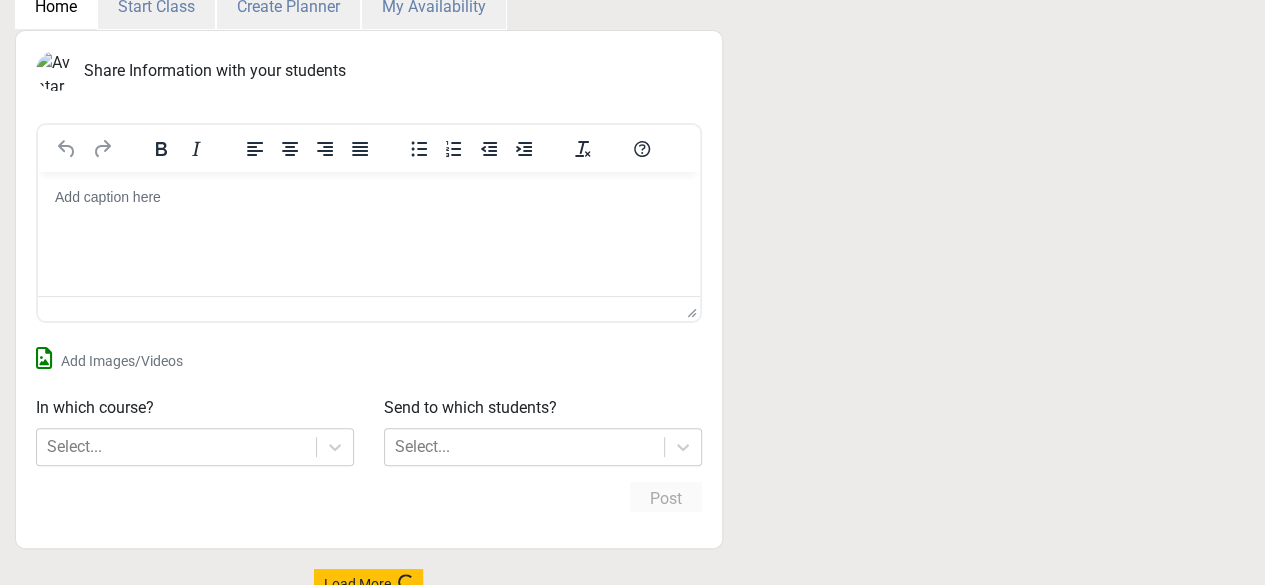 scroll, scrollTop: 0, scrollLeft: 0, axis: both 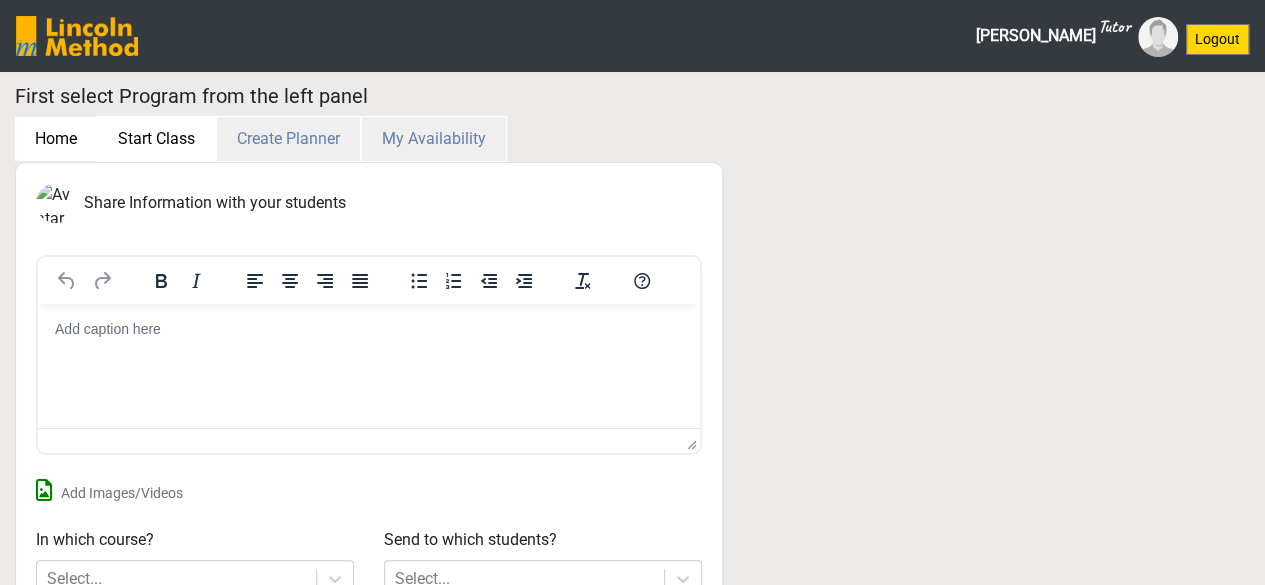 click on "Start Class" at bounding box center [156, 139] 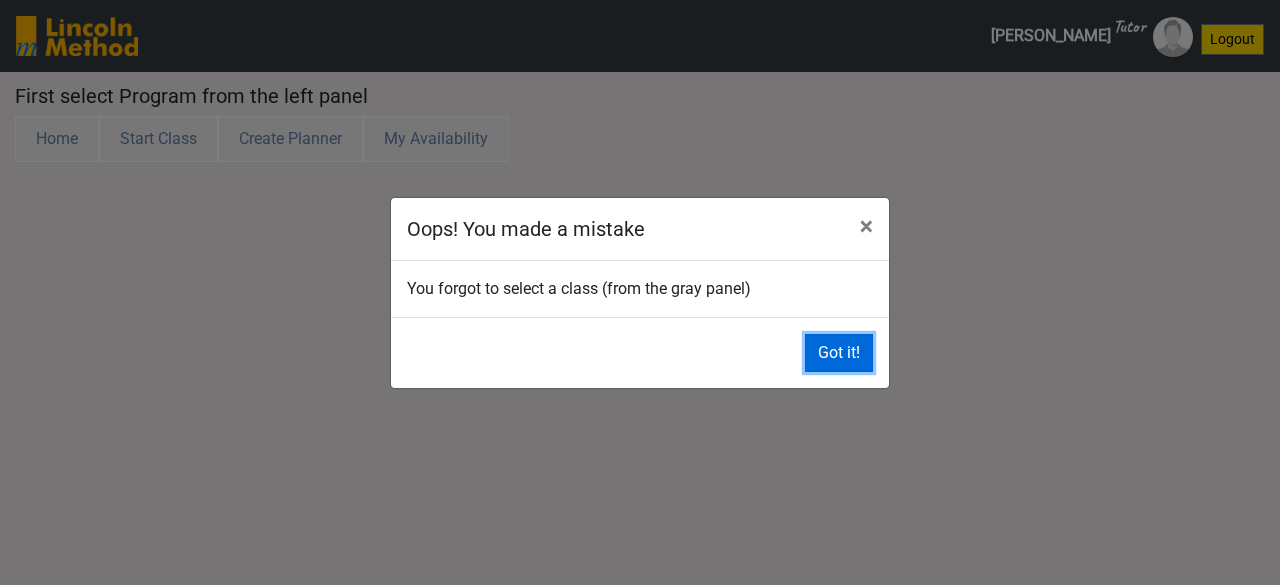 click on "Got it!" at bounding box center (839, 353) 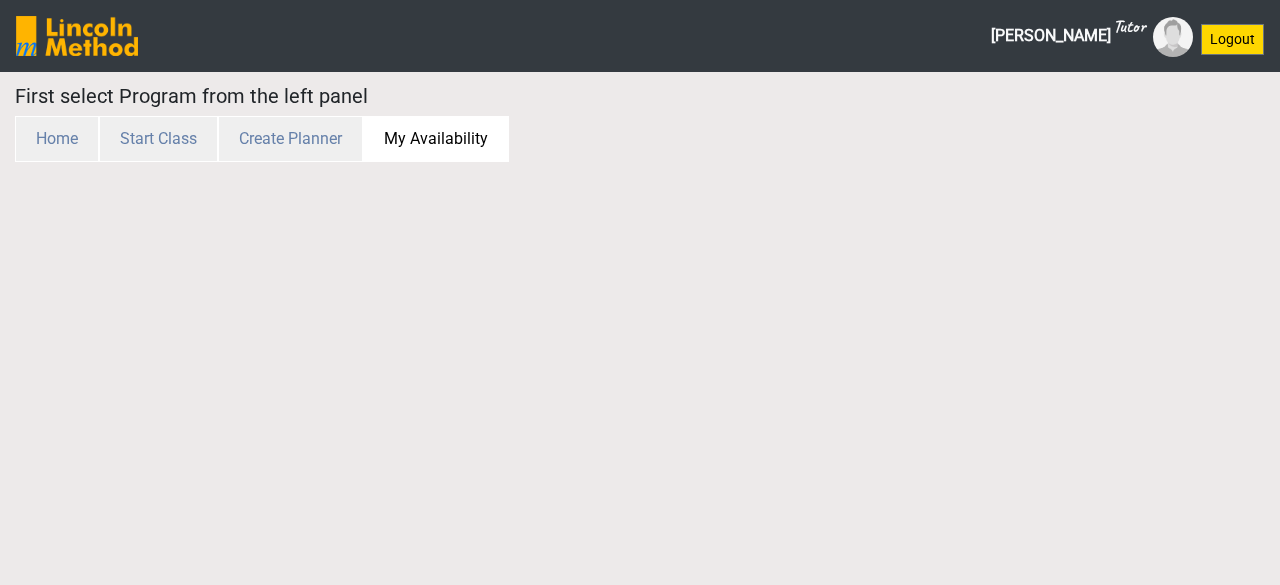 click on "My Availability" at bounding box center [436, 139] 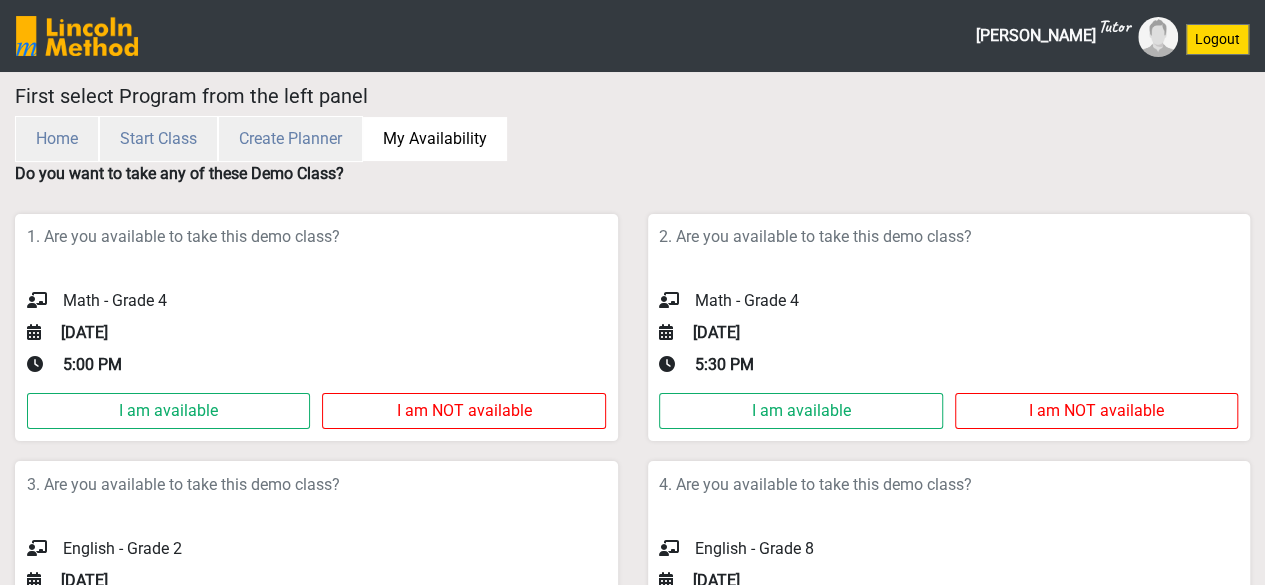 type 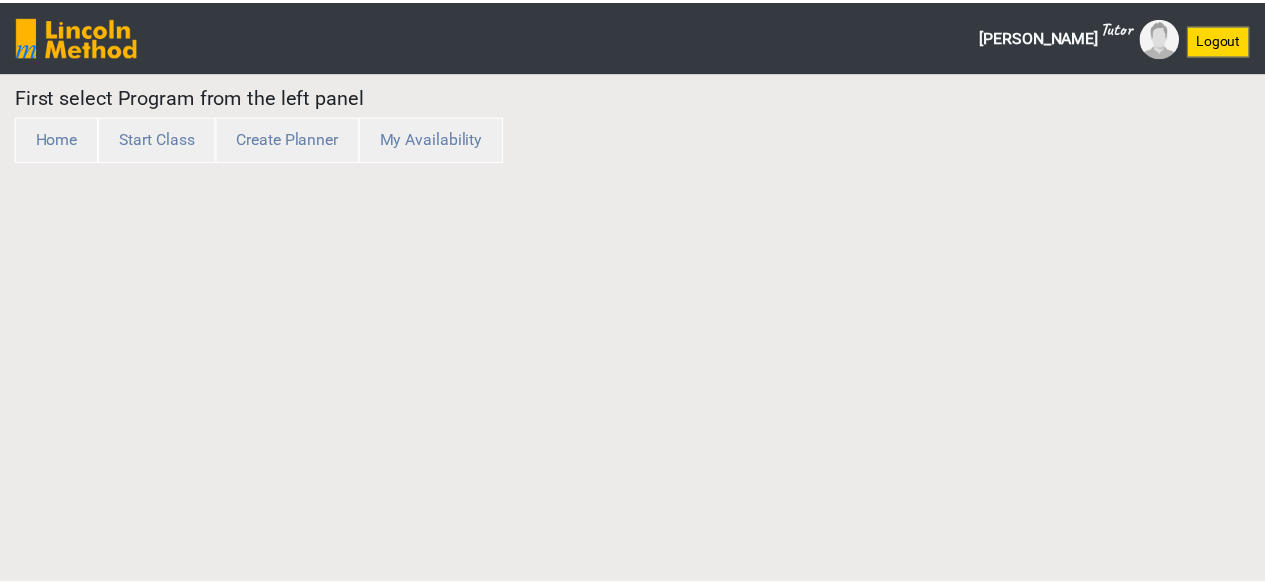 scroll, scrollTop: 0, scrollLeft: 0, axis: both 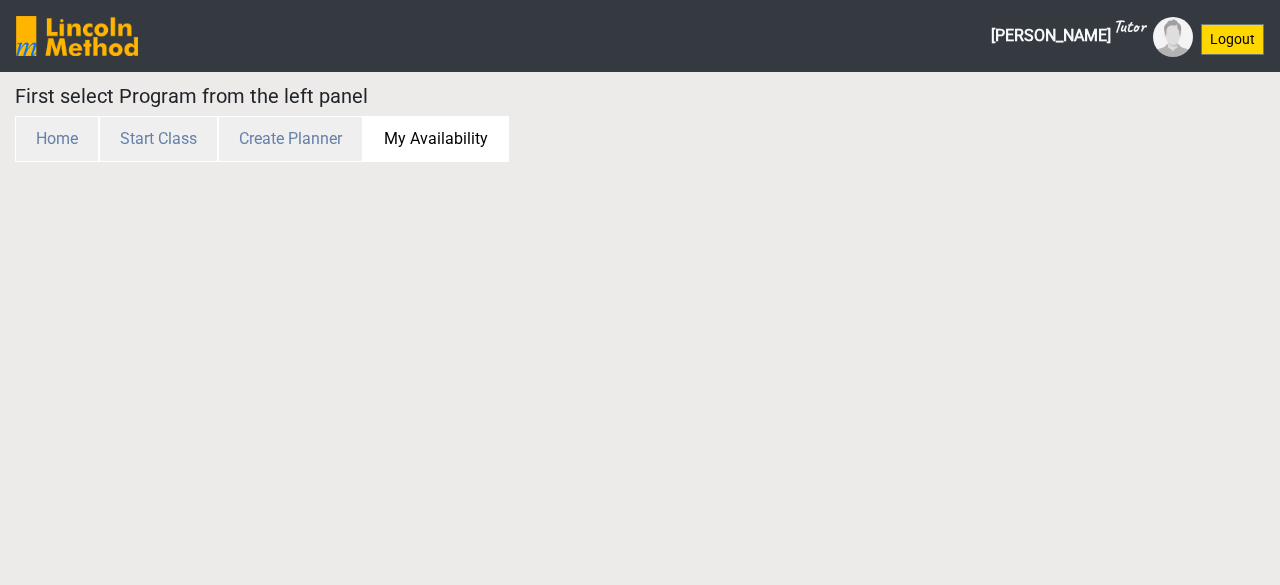 click on "My Availability" at bounding box center (436, 139) 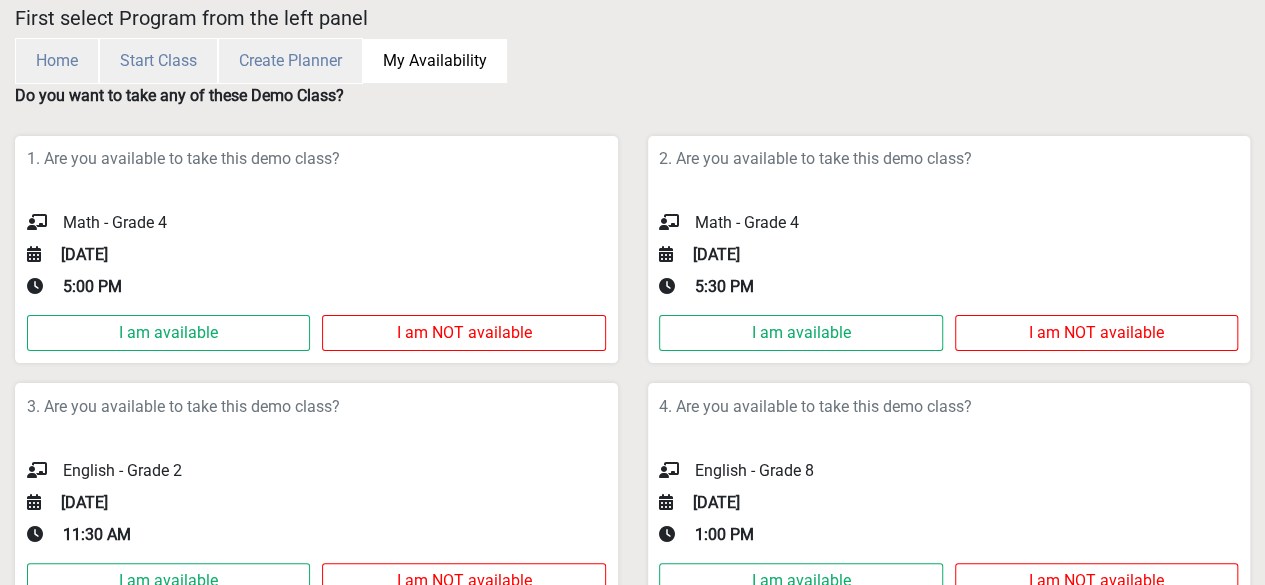 scroll, scrollTop: 0, scrollLeft: 0, axis: both 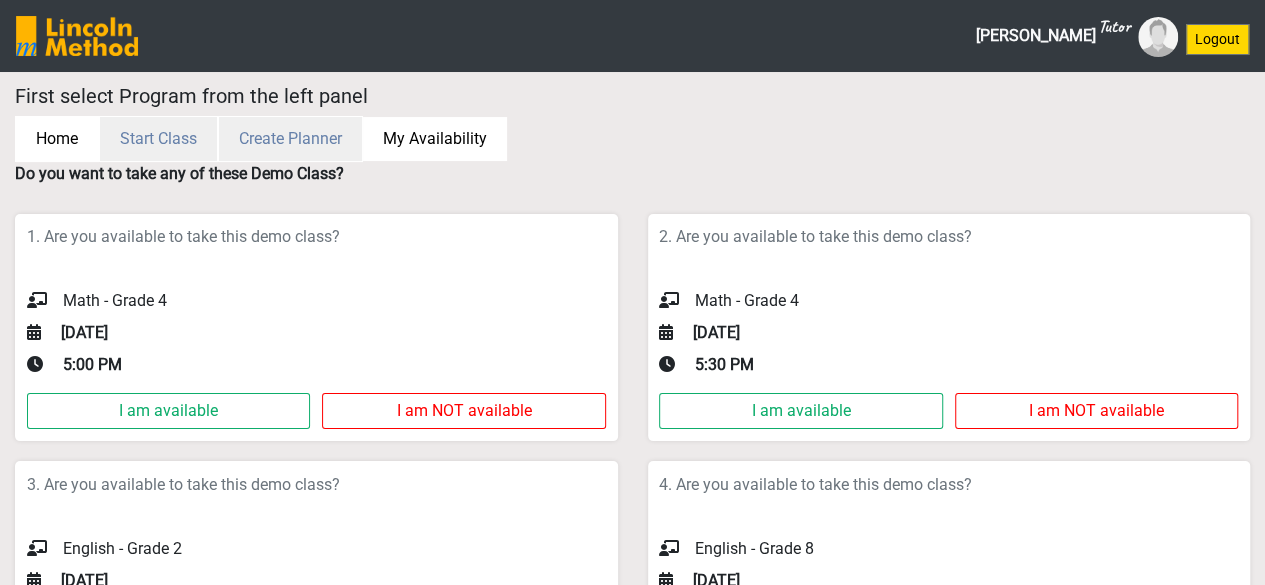 click on "Home" at bounding box center [57, 139] 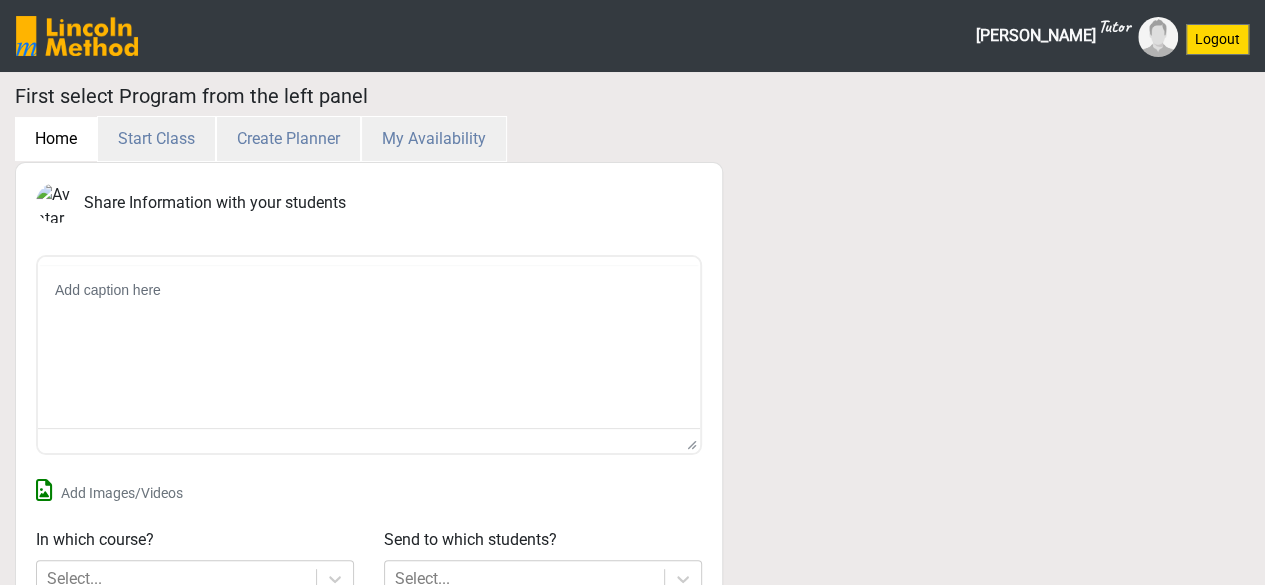 scroll, scrollTop: 0, scrollLeft: 0, axis: both 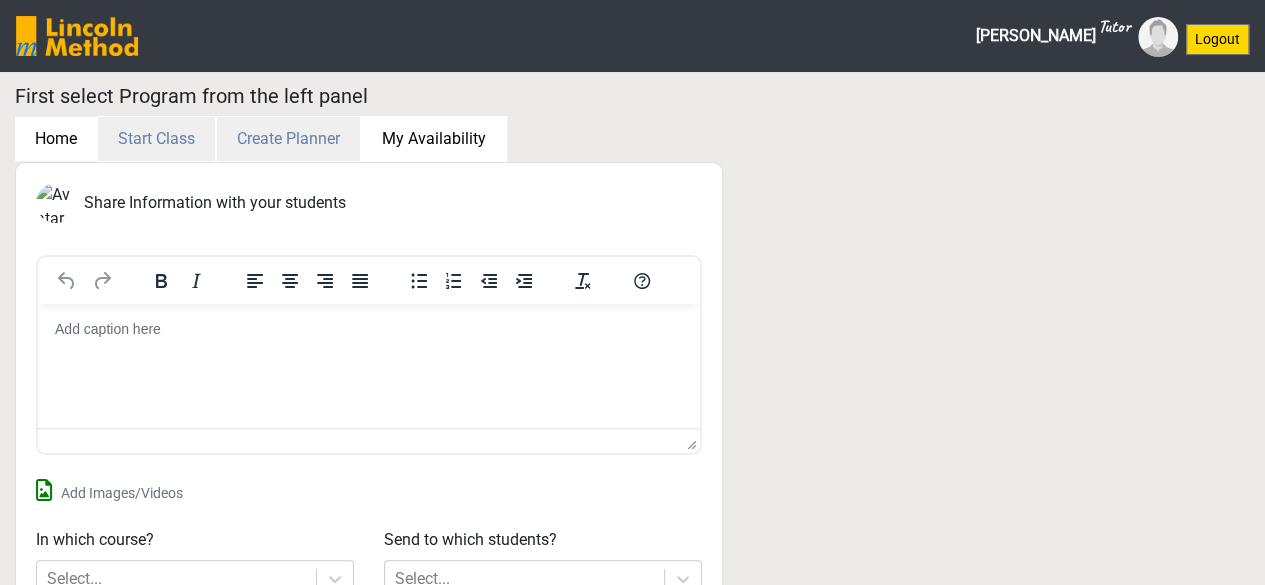 click on "My Availability" at bounding box center (434, 139) 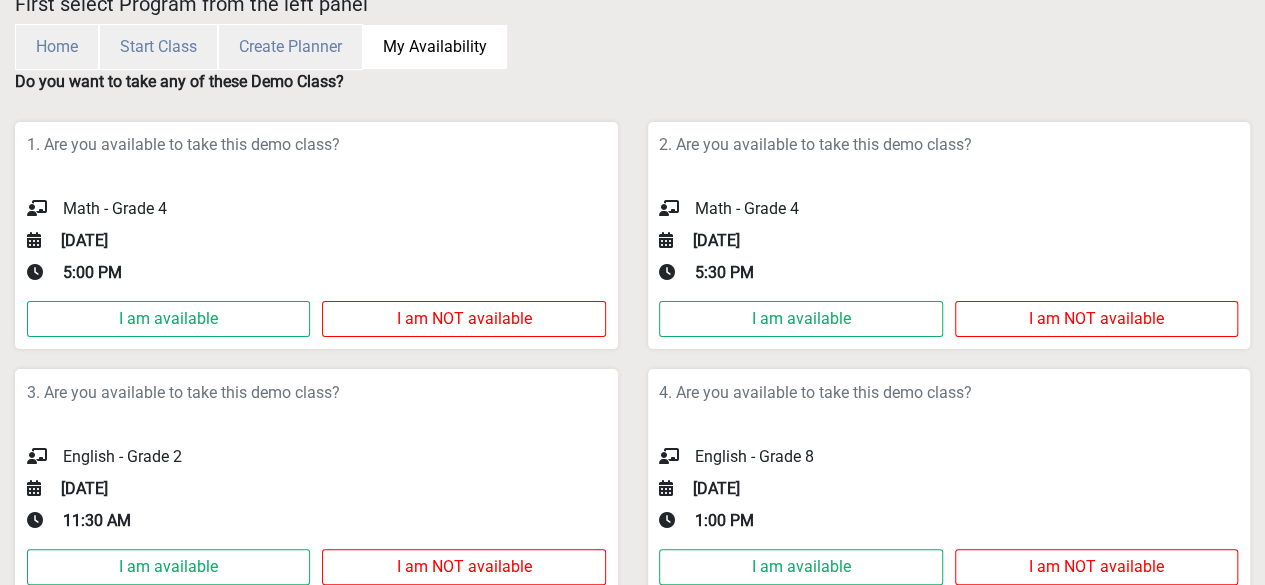 scroll, scrollTop: 0, scrollLeft: 0, axis: both 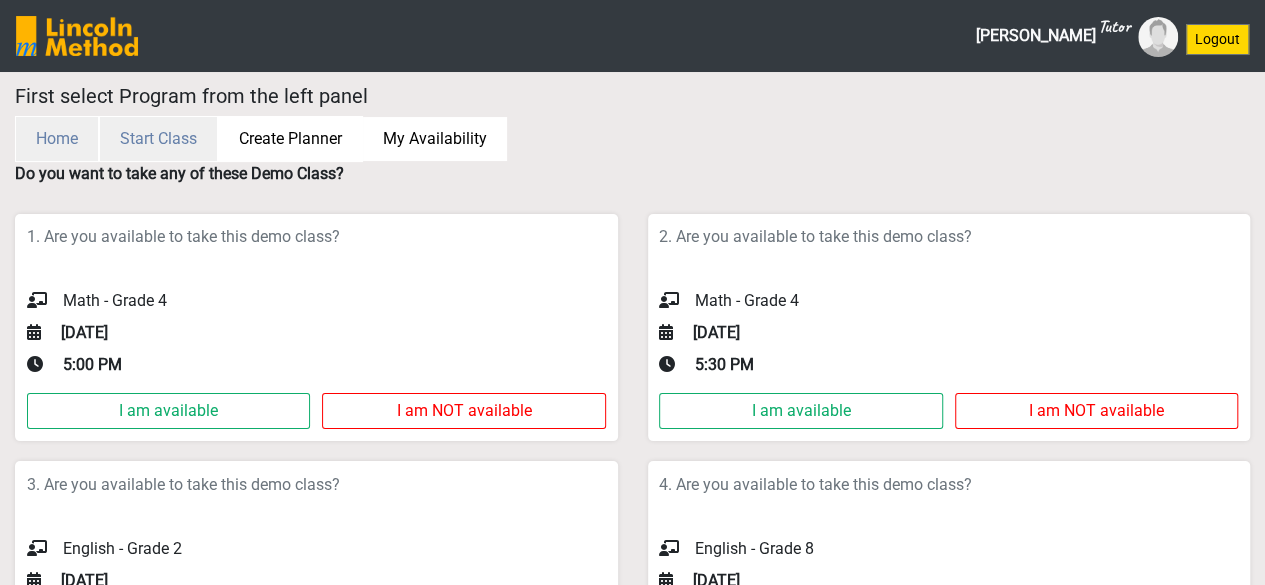 click on "Create Planner" at bounding box center [290, 139] 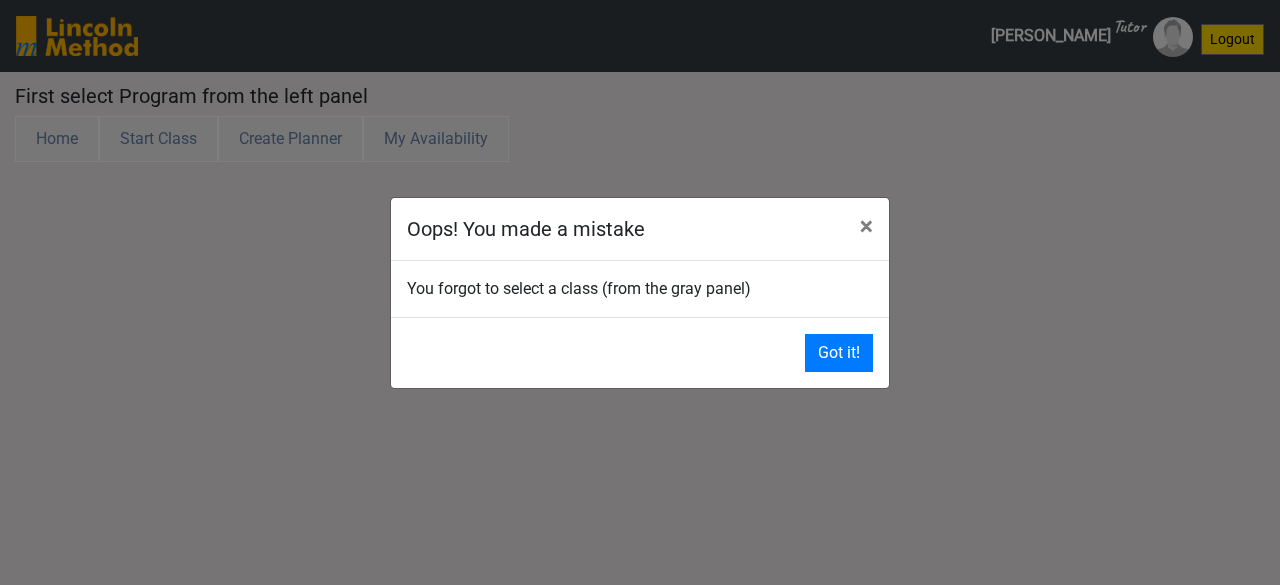 click on "Oops! You made a mistake × You forgot to select a class (from the gray panel) Got it!" at bounding box center [640, 292] 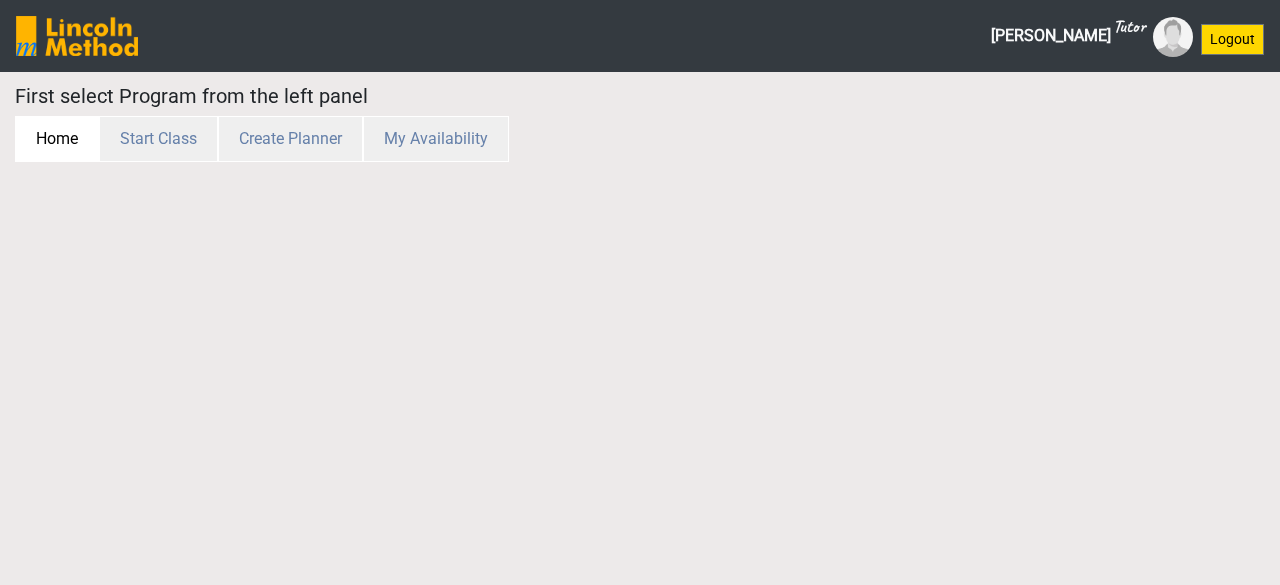 click on "Home" at bounding box center (57, 139) 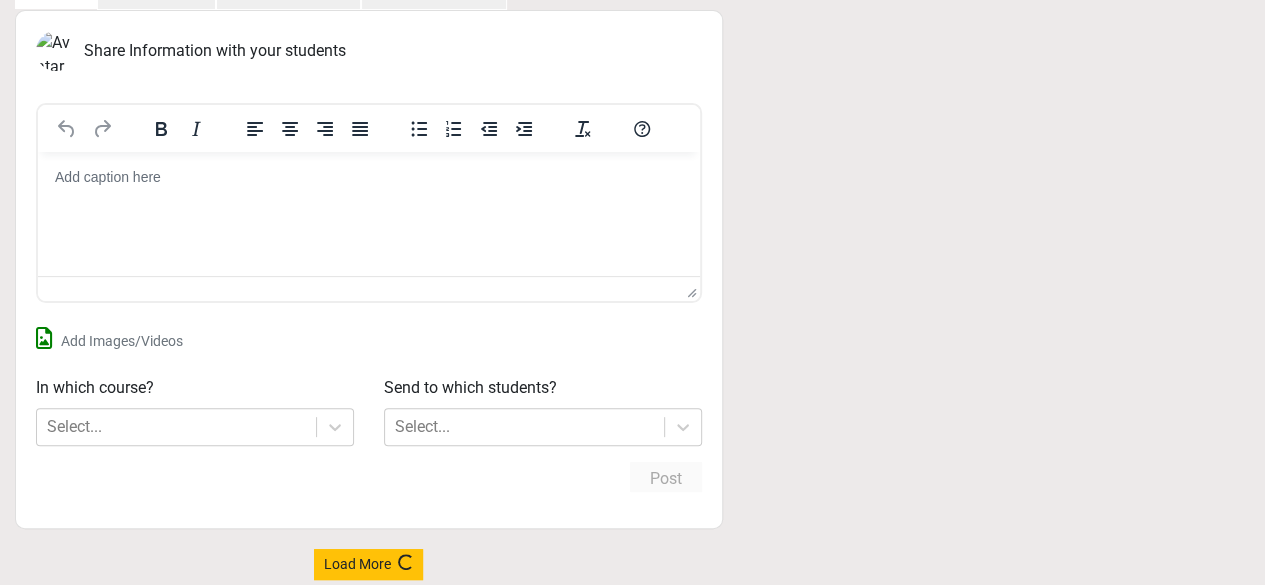 scroll, scrollTop: 202, scrollLeft: 0, axis: vertical 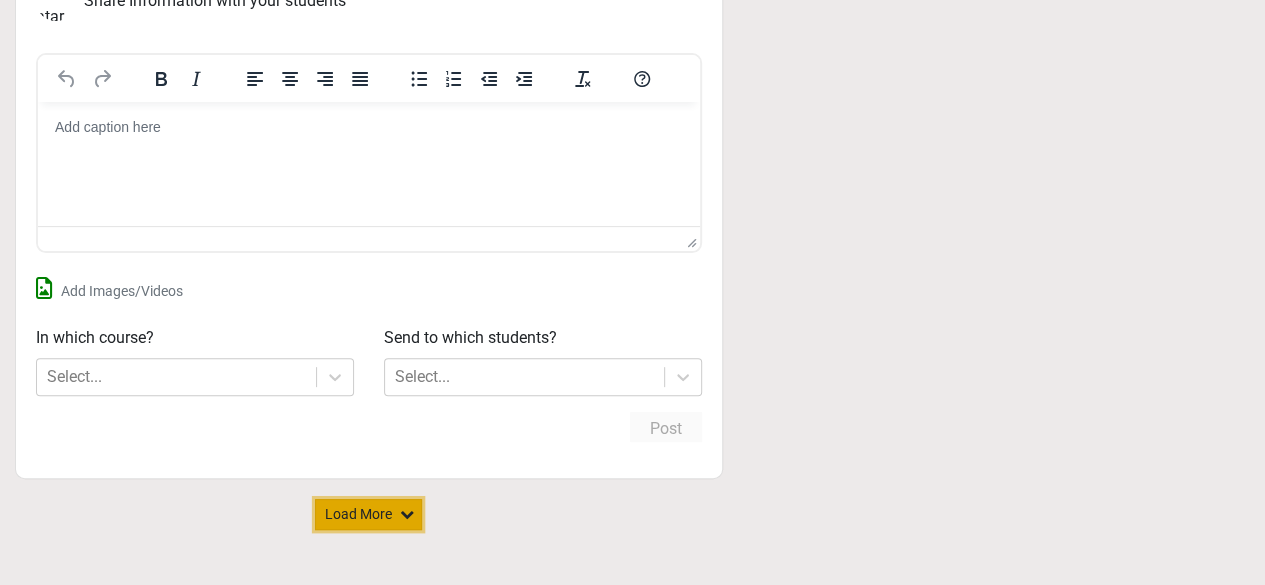 click on "Load More" at bounding box center (368, 514) 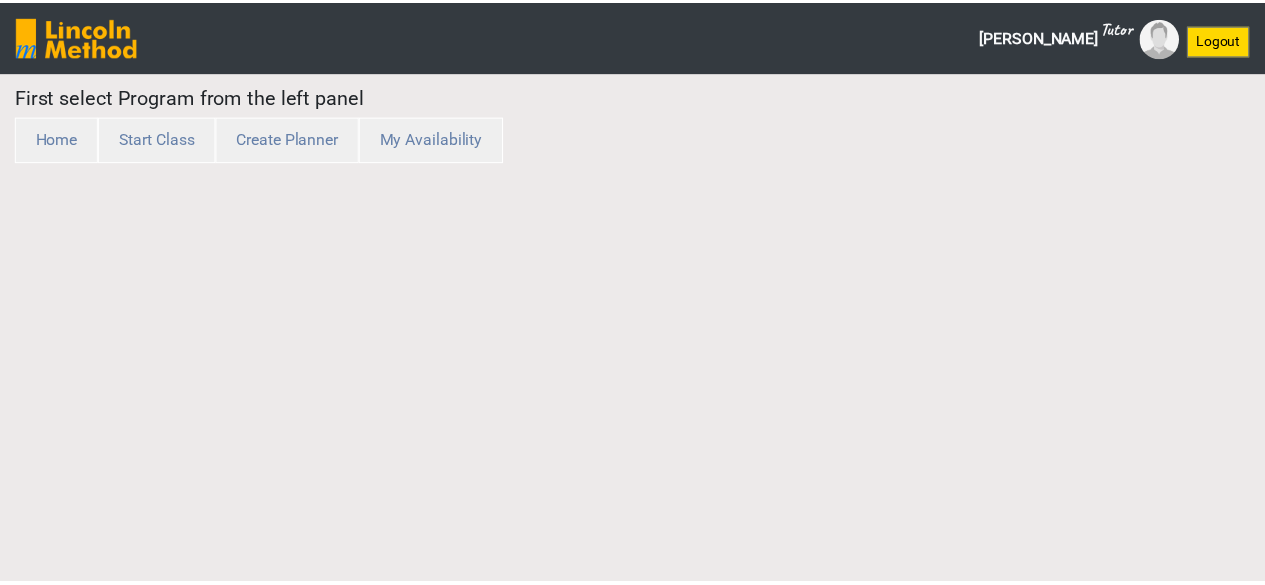 scroll, scrollTop: 0, scrollLeft: 0, axis: both 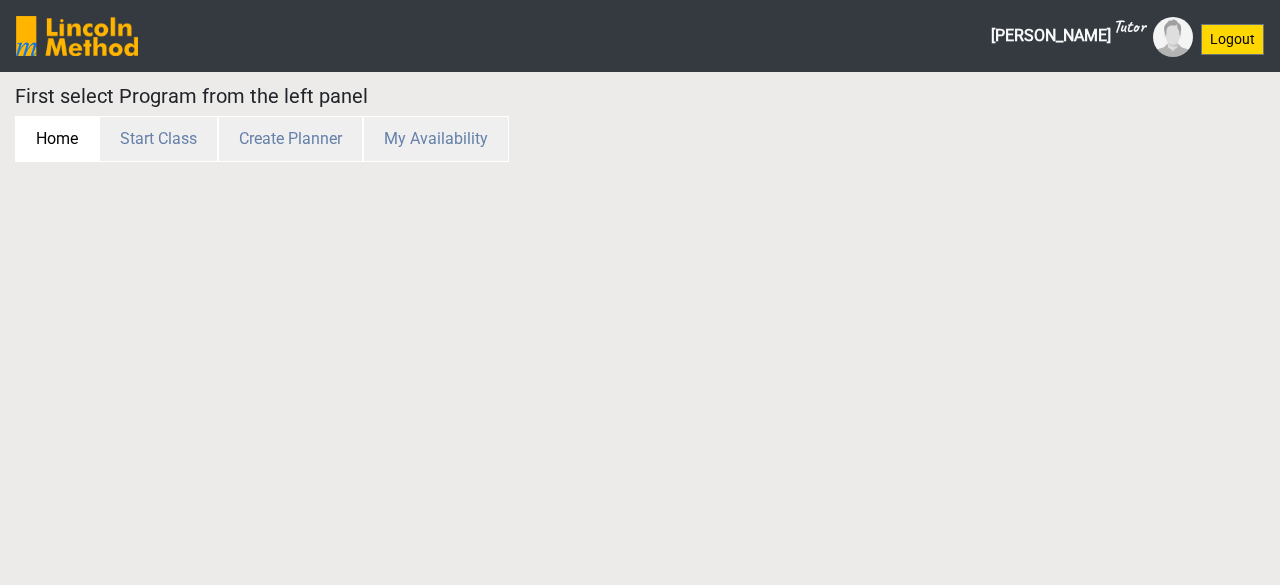 click on "Home" at bounding box center (57, 139) 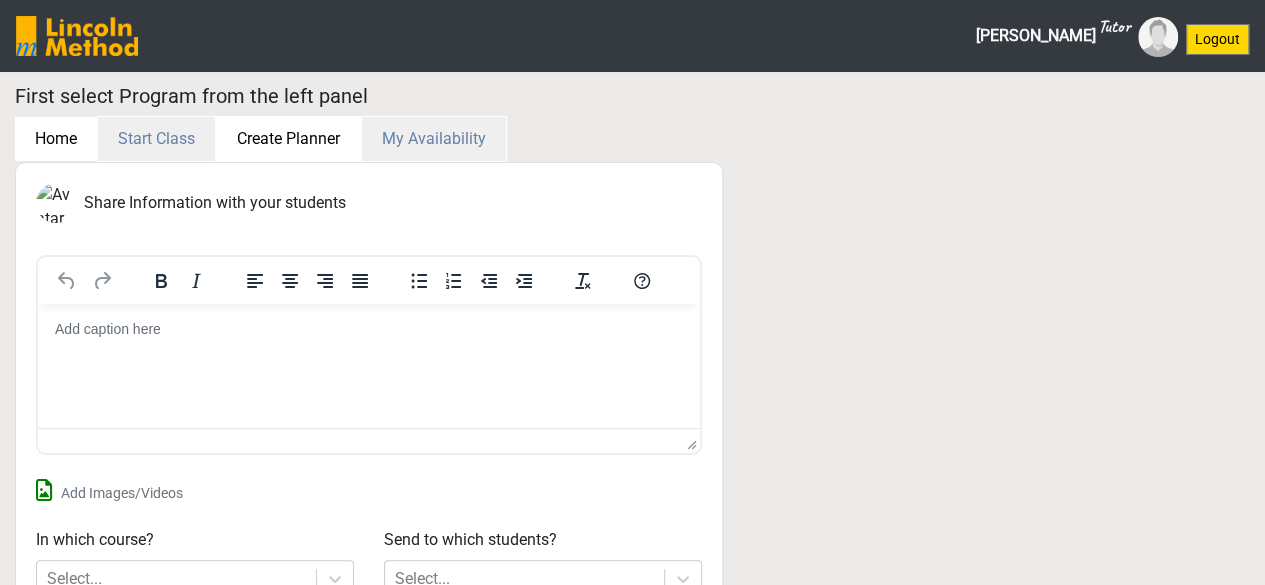 scroll, scrollTop: 0, scrollLeft: 0, axis: both 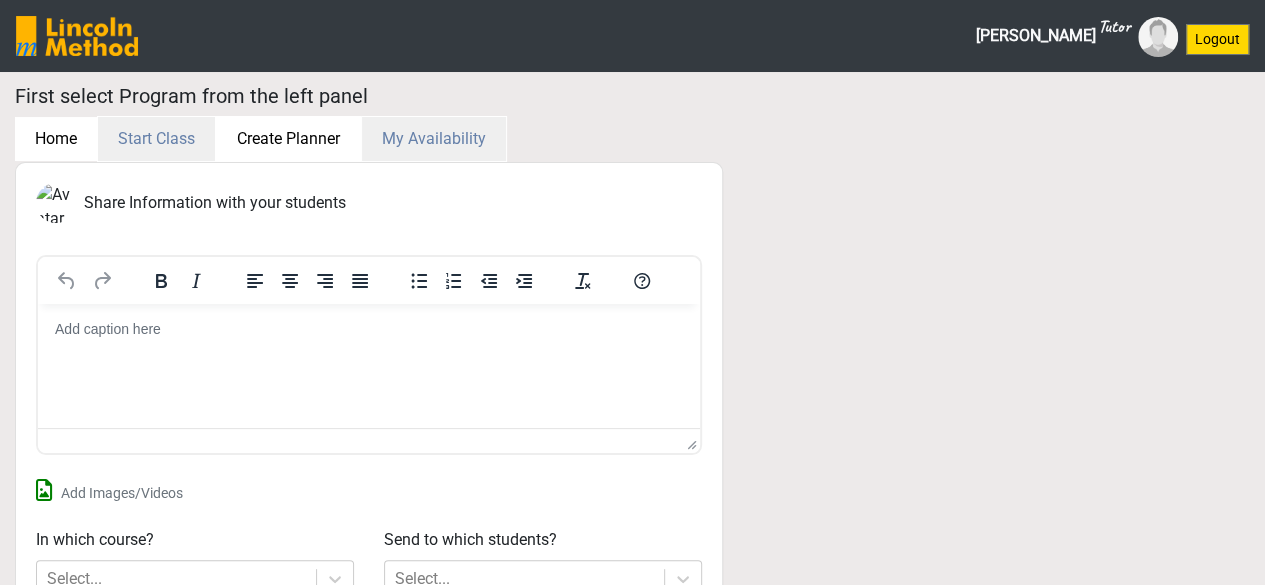 type 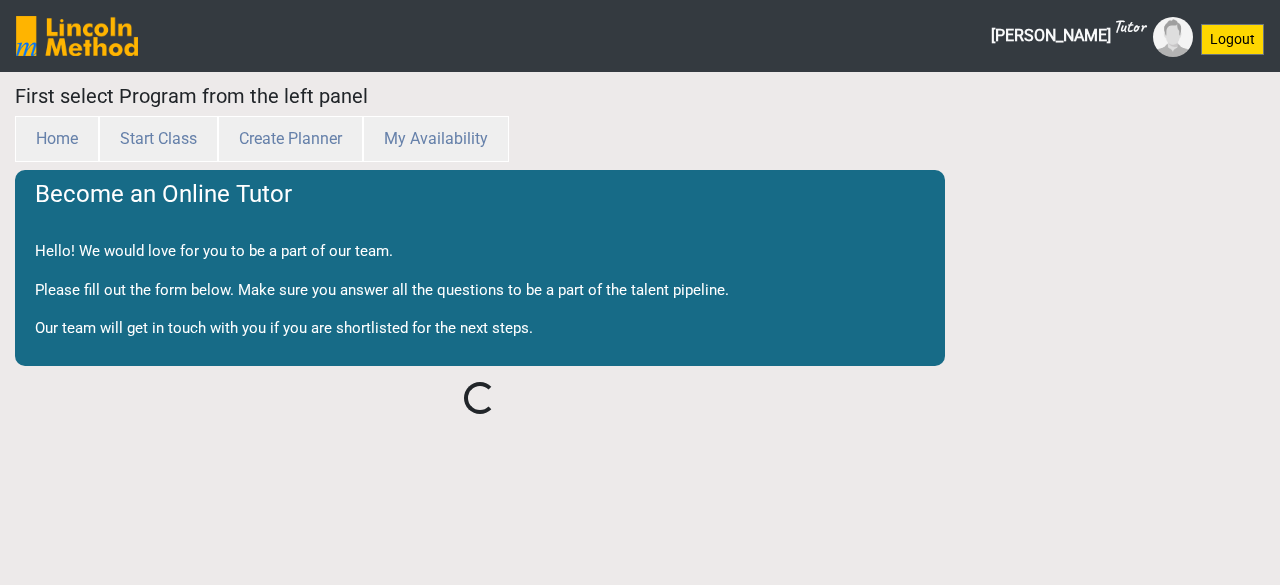 scroll, scrollTop: 0, scrollLeft: 0, axis: both 